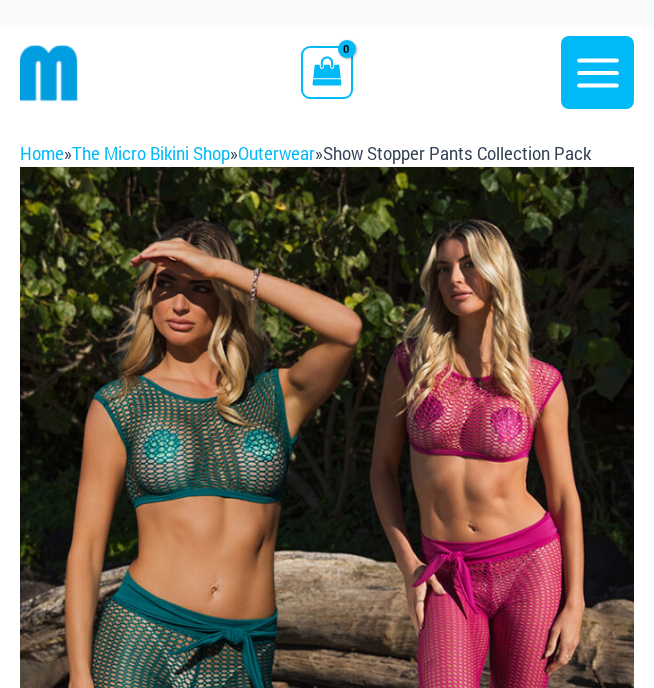 scroll, scrollTop: 0, scrollLeft: 0, axis: both 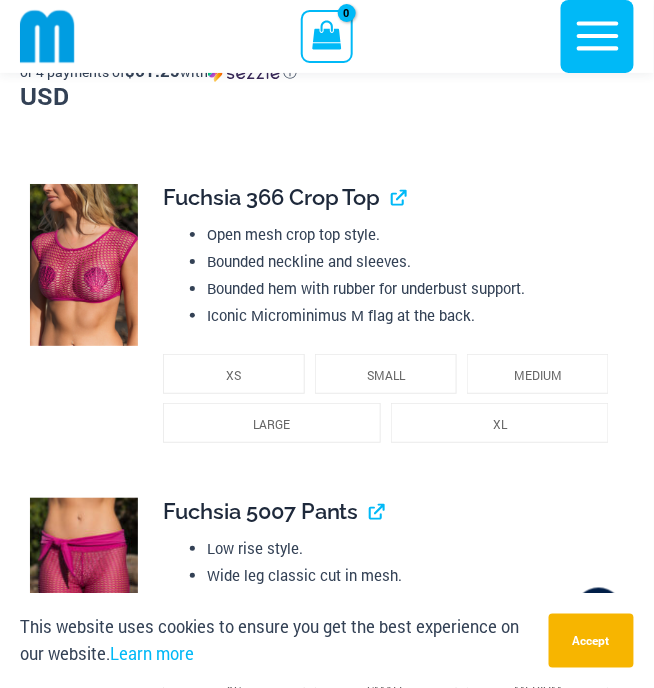 click on "**********" at bounding box center (388, 326) 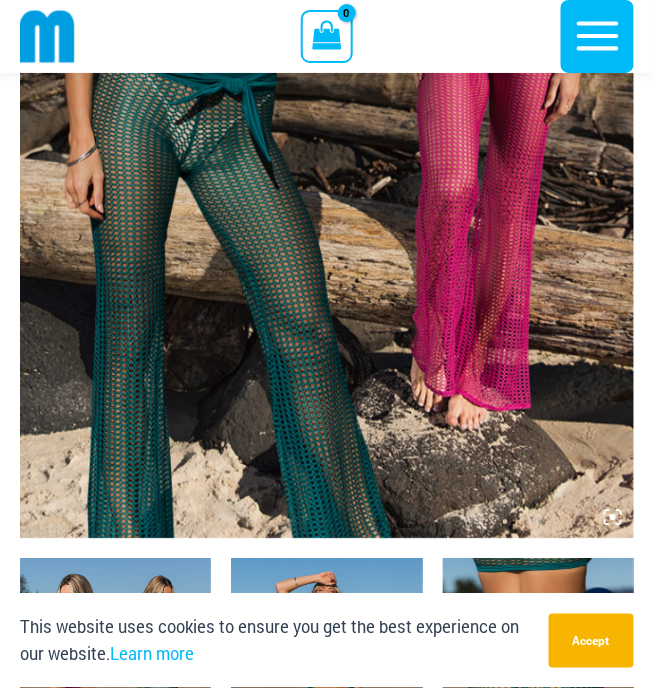 scroll, scrollTop: 147, scrollLeft: 0, axis: vertical 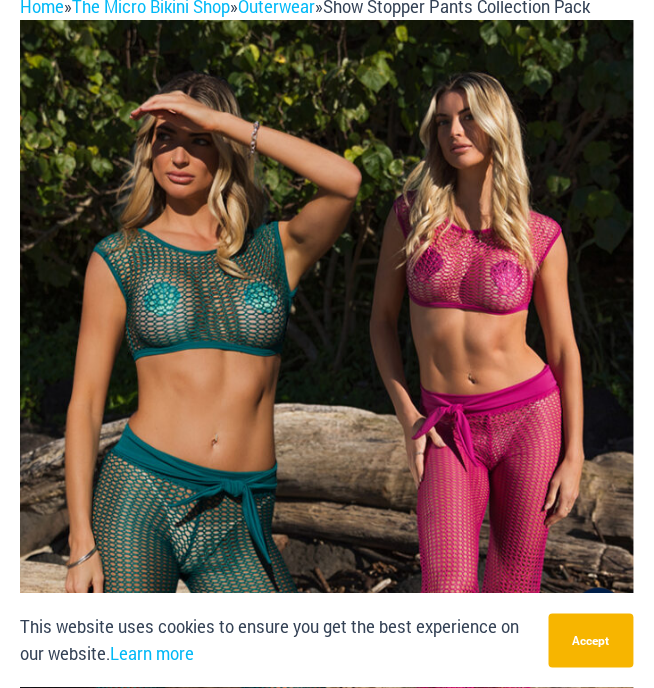 click 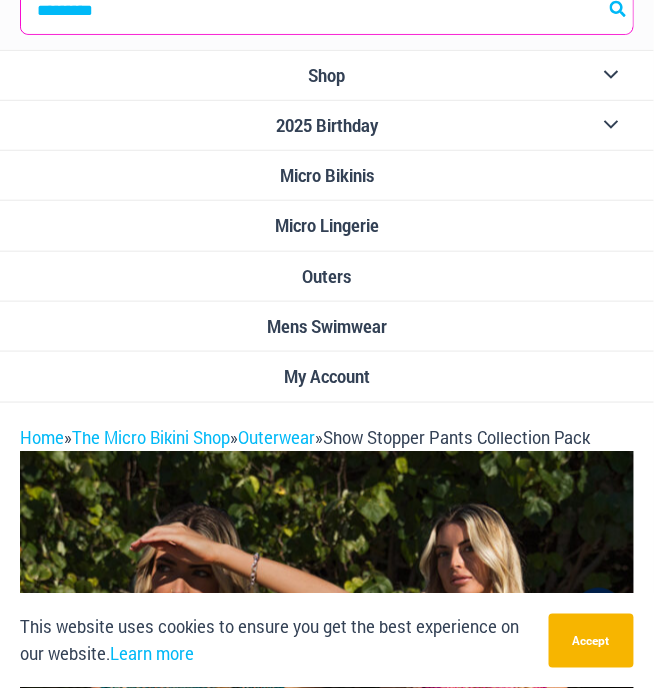 scroll, scrollTop: 0, scrollLeft: 0, axis: both 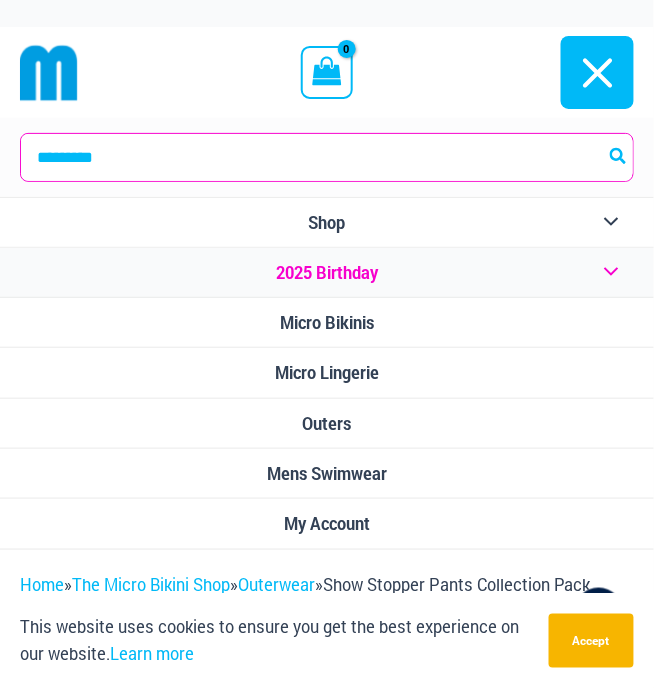 click on "2025 Birthday" at bounding box center (327, 273) 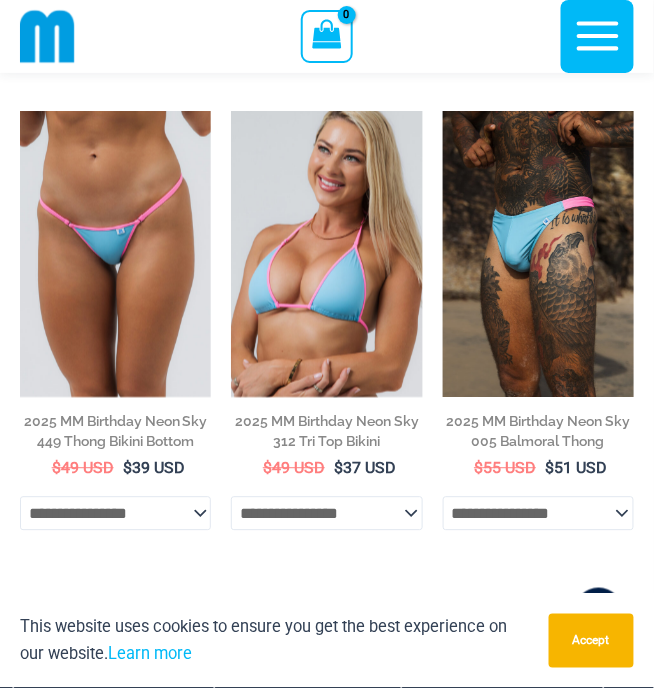 scroll, scrollTop: 2630, scrollLeft: 0, axis: vertical 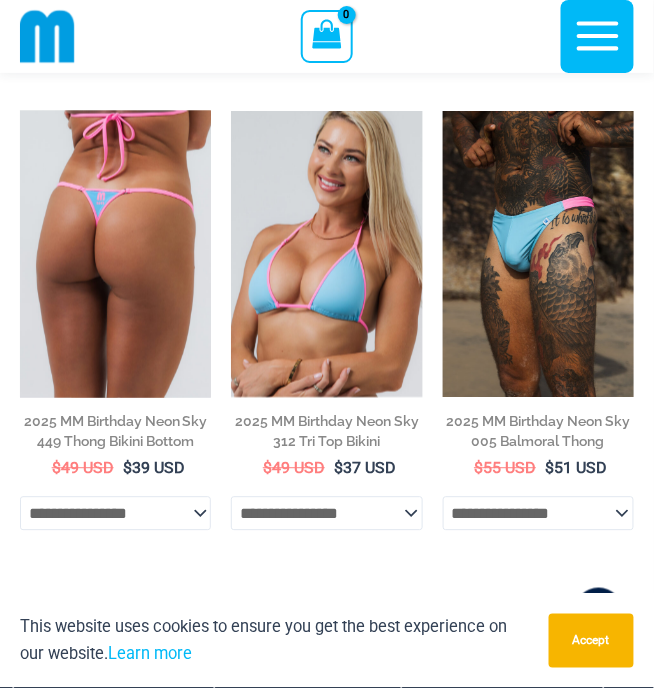 click on "**********" 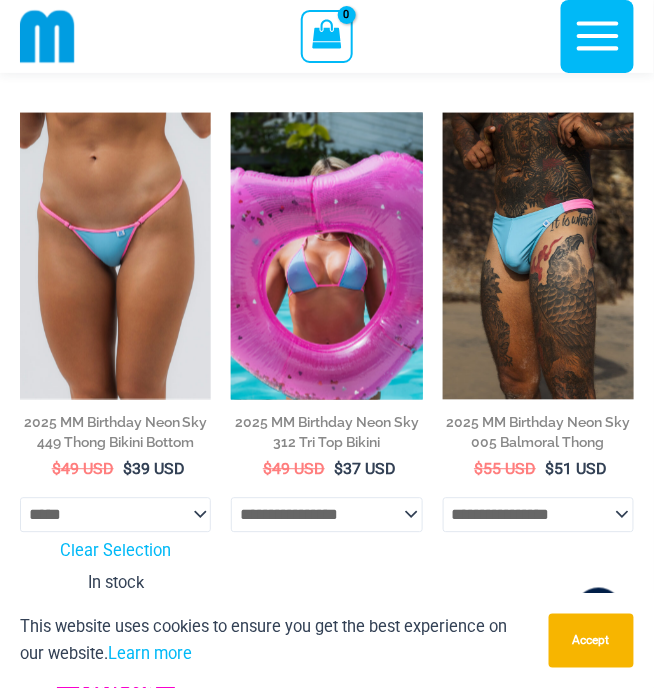 click on "**********" 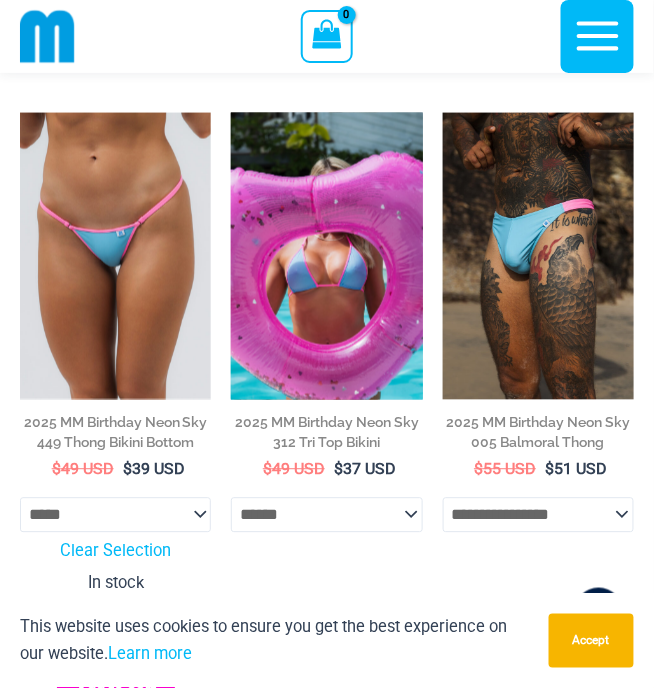 select on "******" 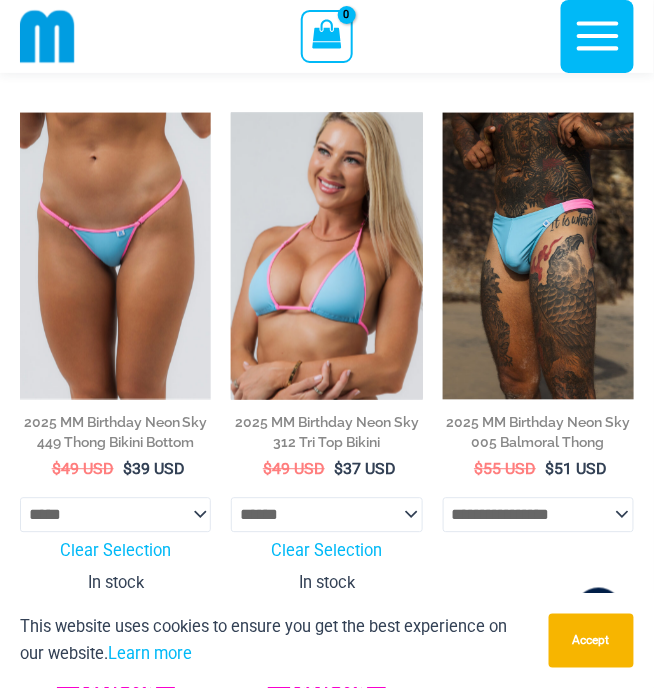 click on "**********" 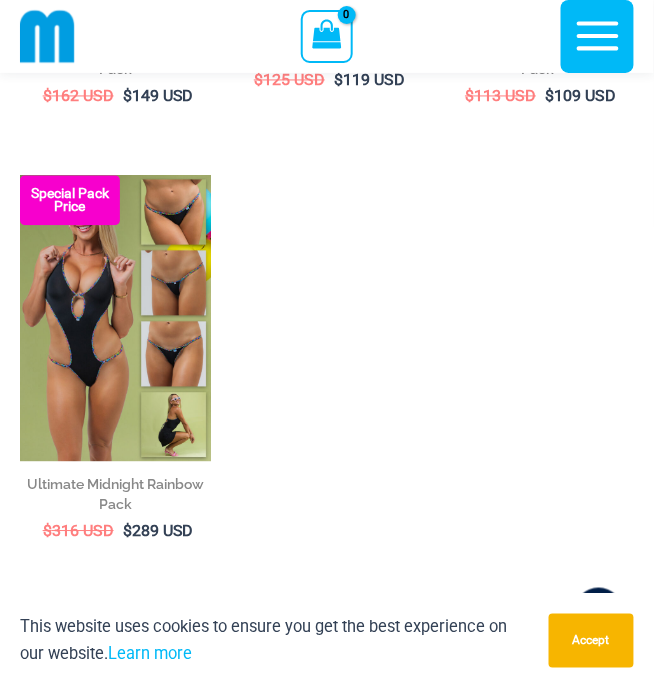 scroll, scrollTop: 526, scrollLeft: 0, axis: vertical 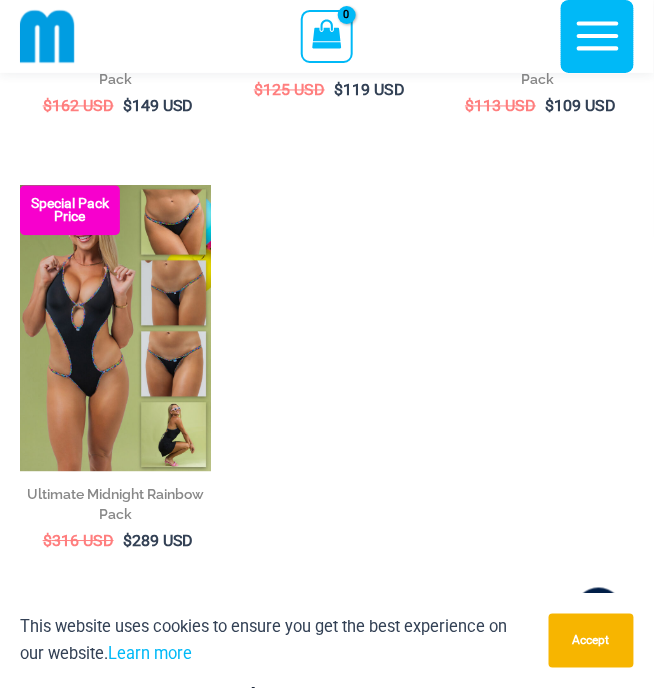 click 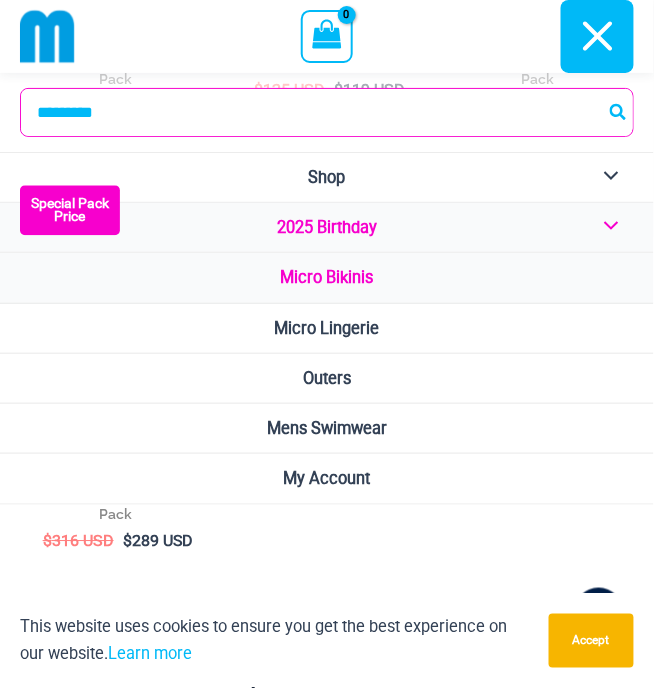 click on "Micro Bikinis" at bounding box center (327, 278) 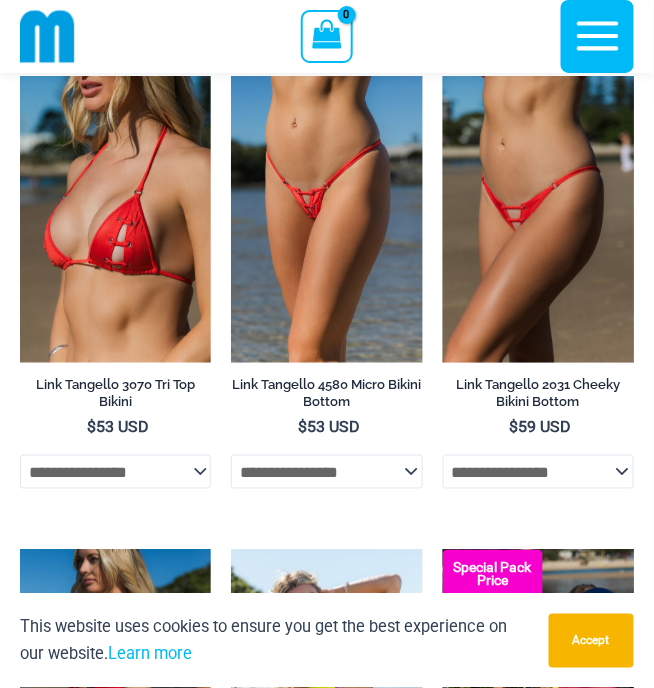 scroll, scrollTop: 1166, scrollLeft: 0, axis: vertical 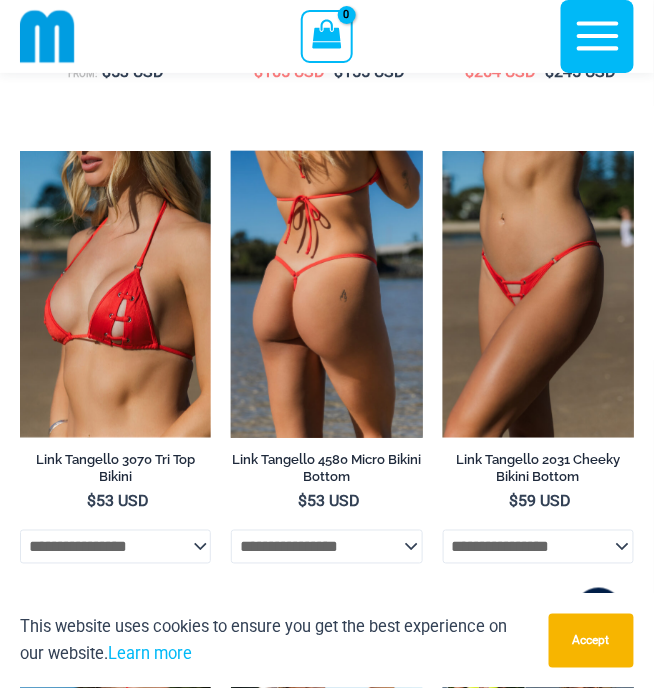 click on "**********" 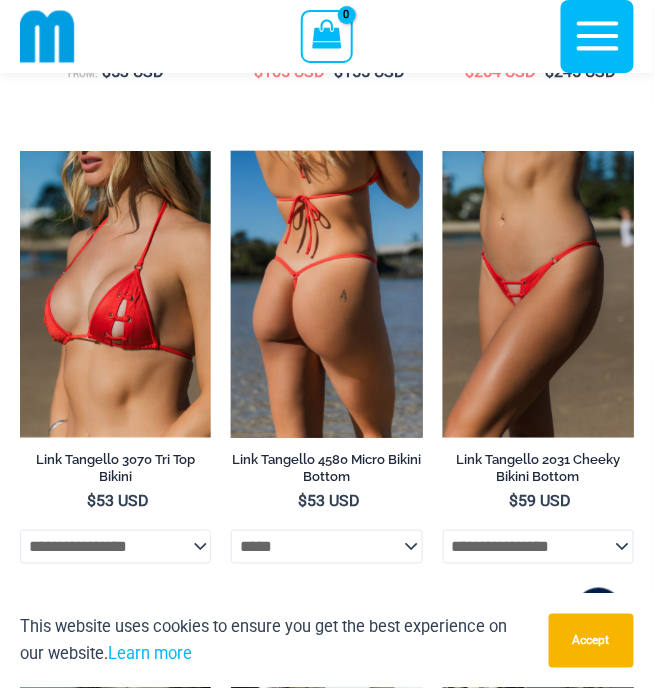 select on "*****" 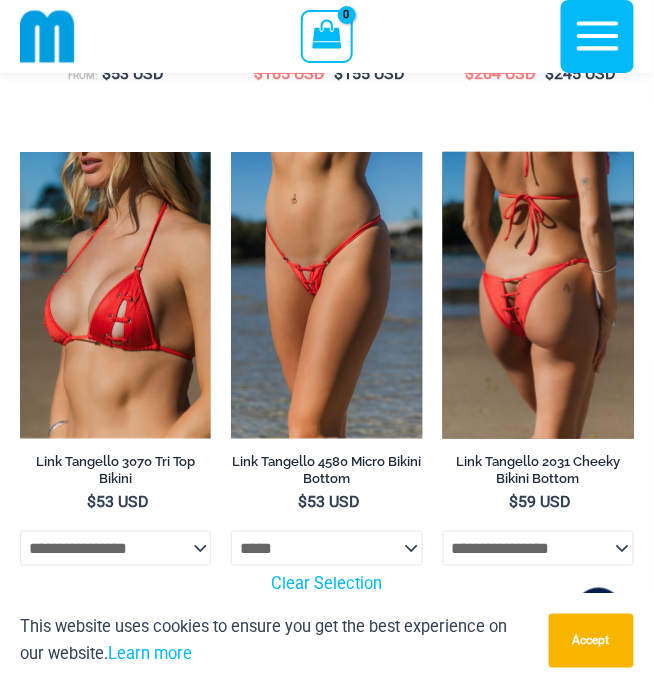 click on "**********" 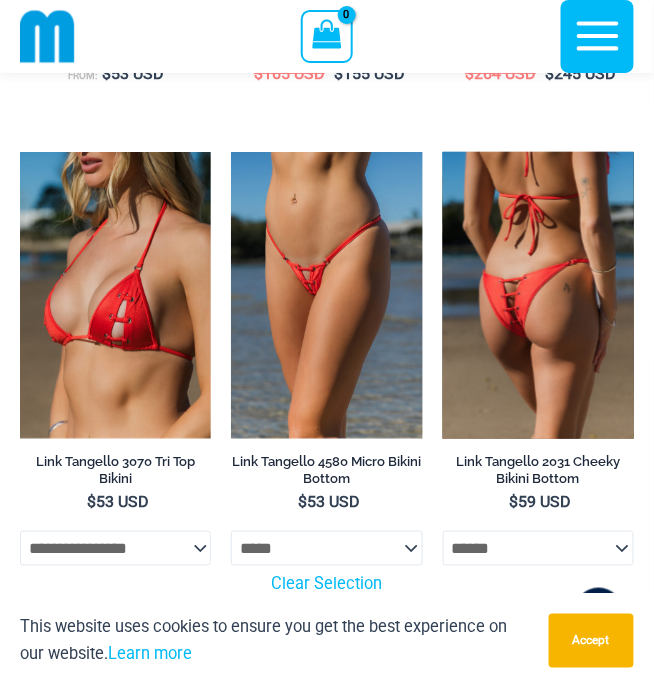 select on "******" 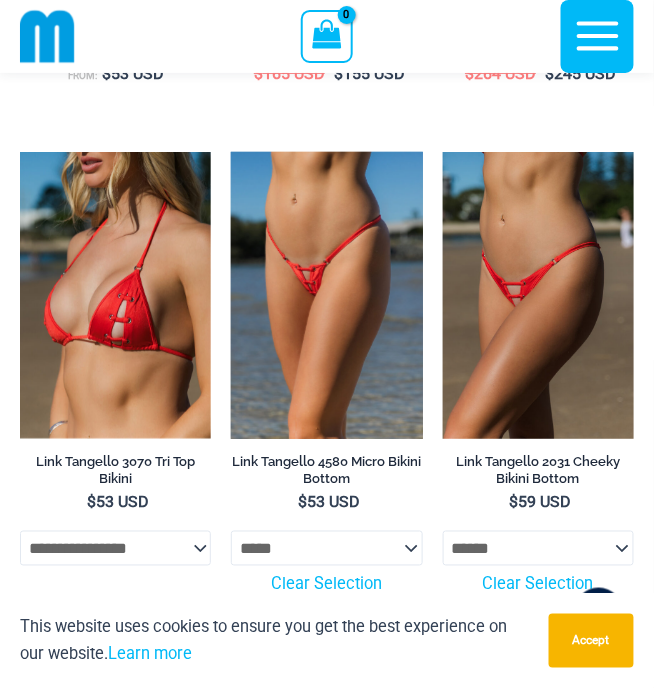 click at bounding box center (326, 295) 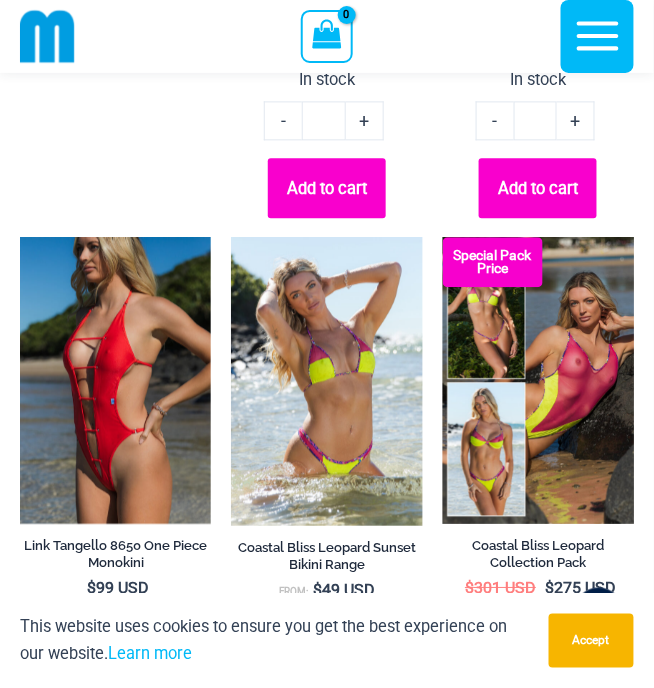 scroll, scrollTop: 1697, scrollLeft: 0, axis: vertical 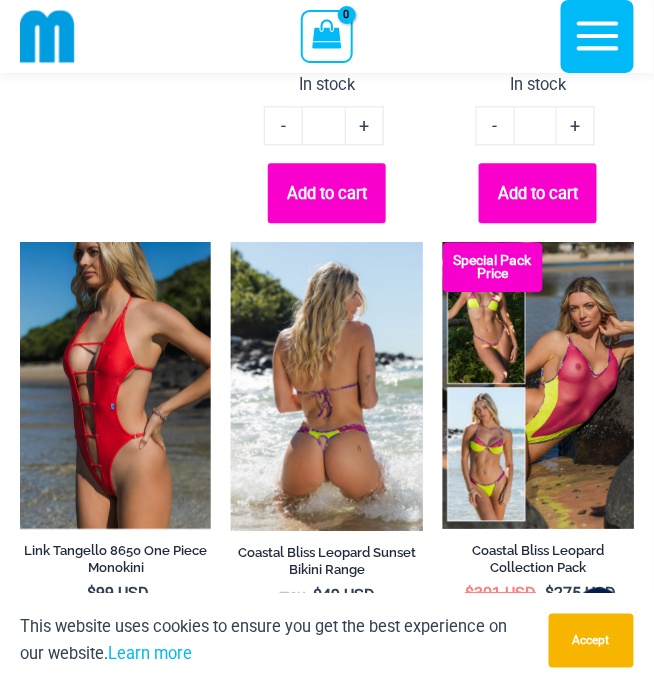 click at bounding box center [326, 386] 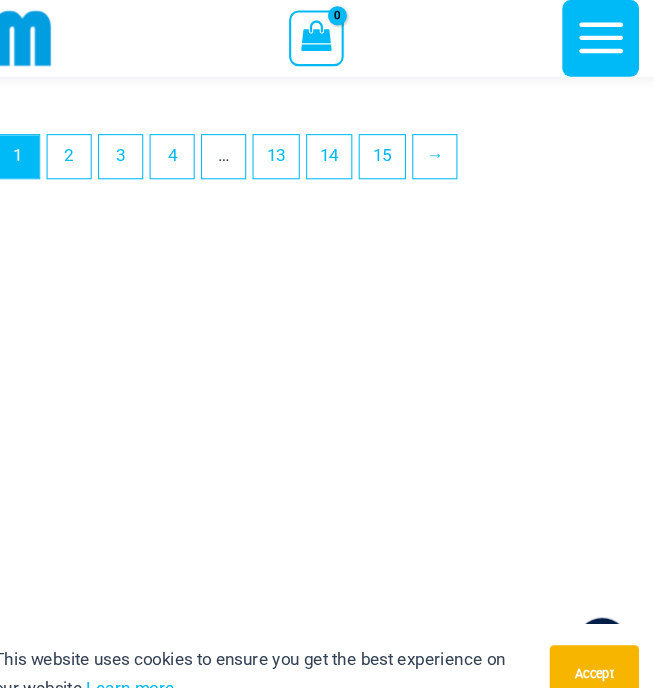 scroll, scrollTop: 6067, scrollLeft: 0, axis: vertical 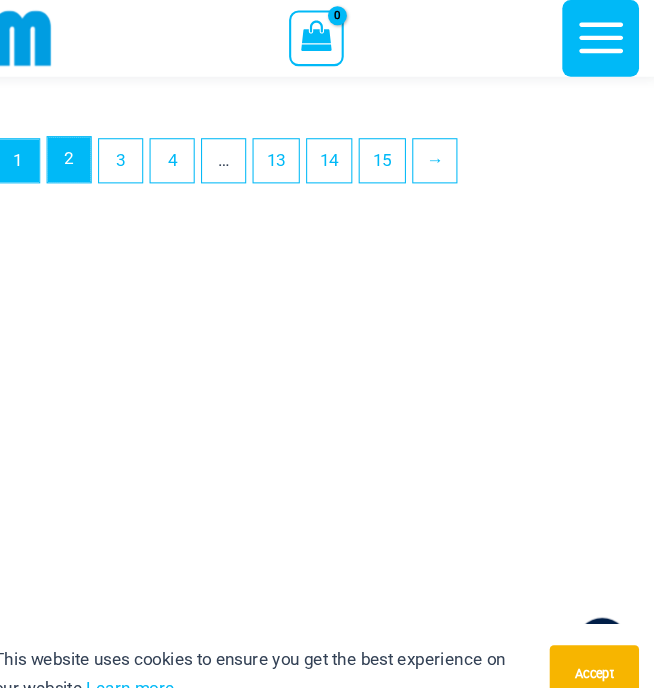 click on "2" at bounding box center (91, 152) 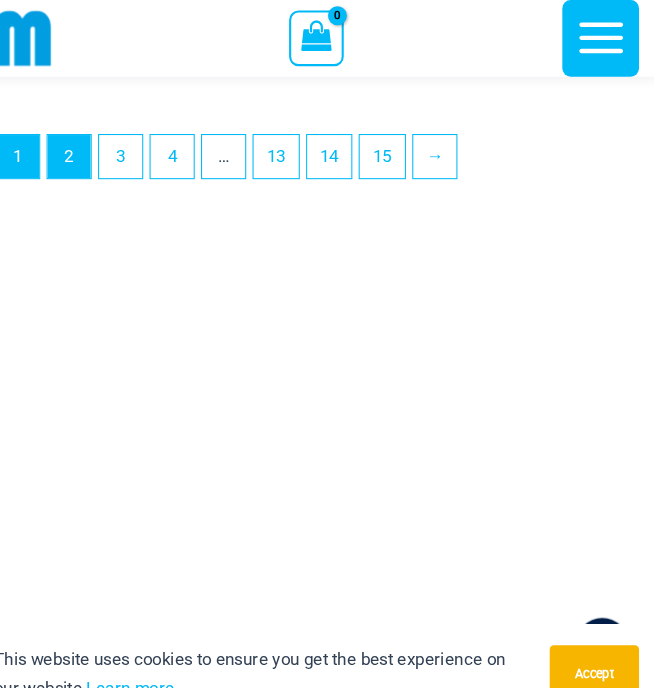 scroll, scrollTop: 6066, scrollLeft: 0, axis: vertical 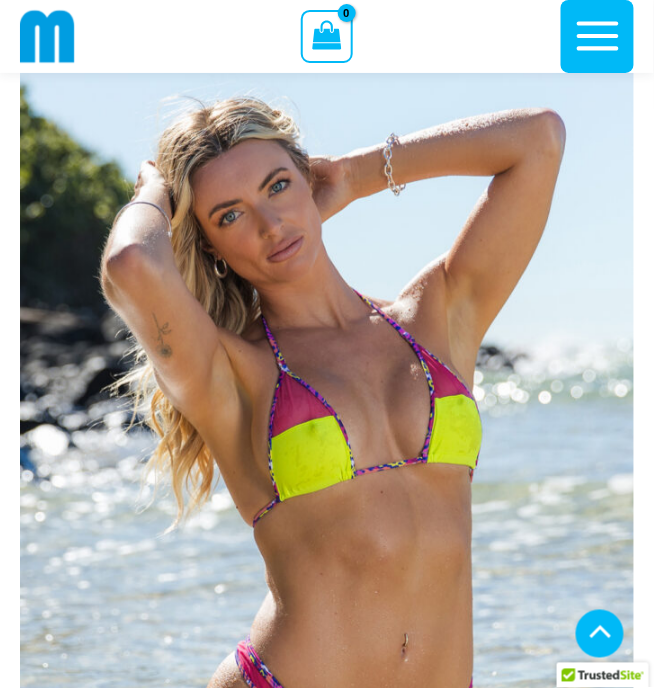 click at bounding box center (115, 1120) 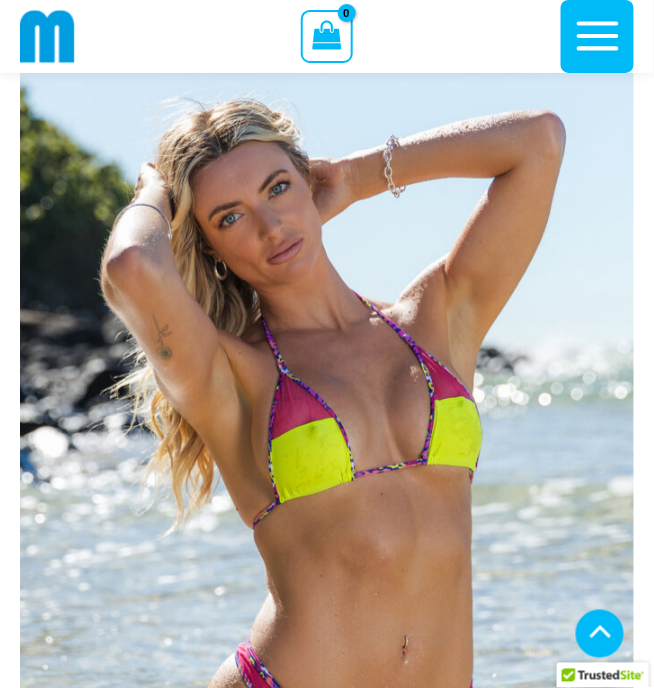 click at bounding box center [115, 1122] 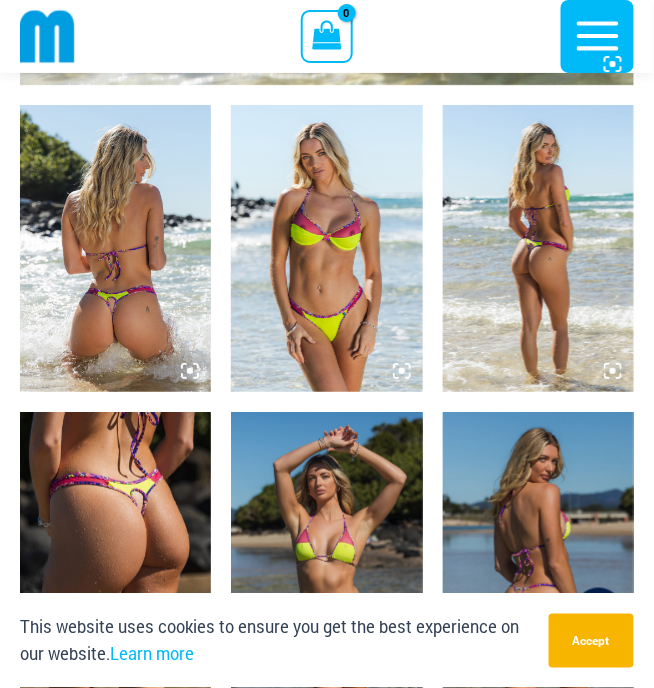 scroll, scrollTop: 1023, scrollLeft: 0, axis: vertical 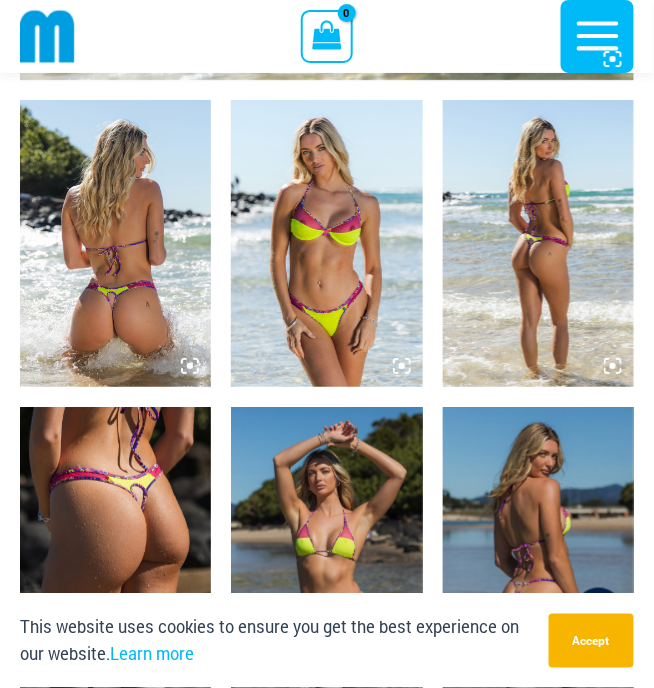 click at bounding box center (326, 550) 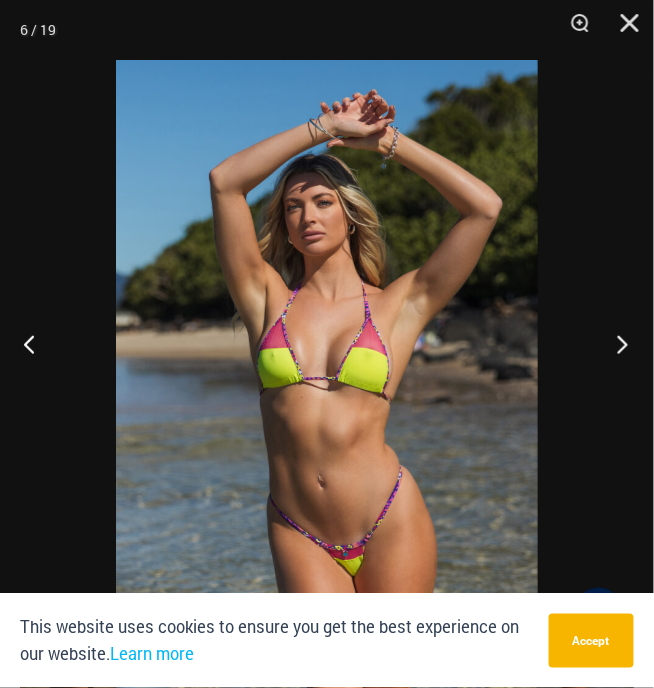 click at bounding box center (616, 344) 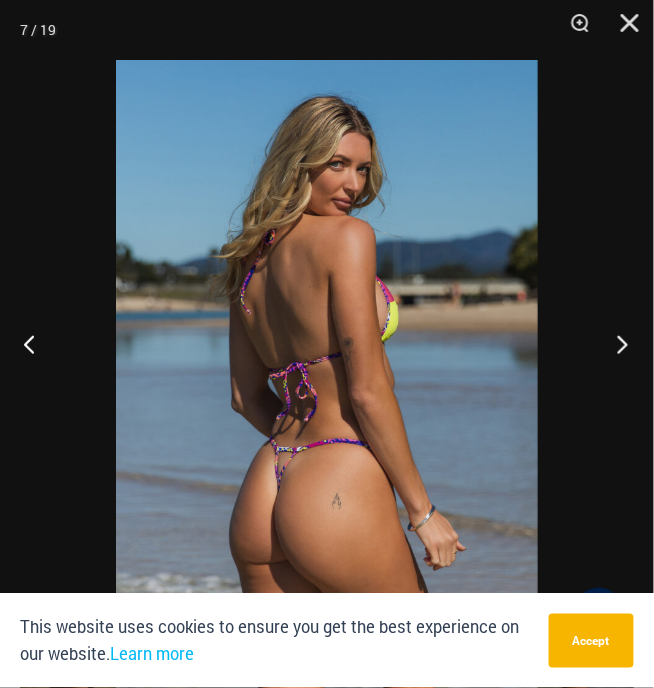 click at bounding box center (616, 344) 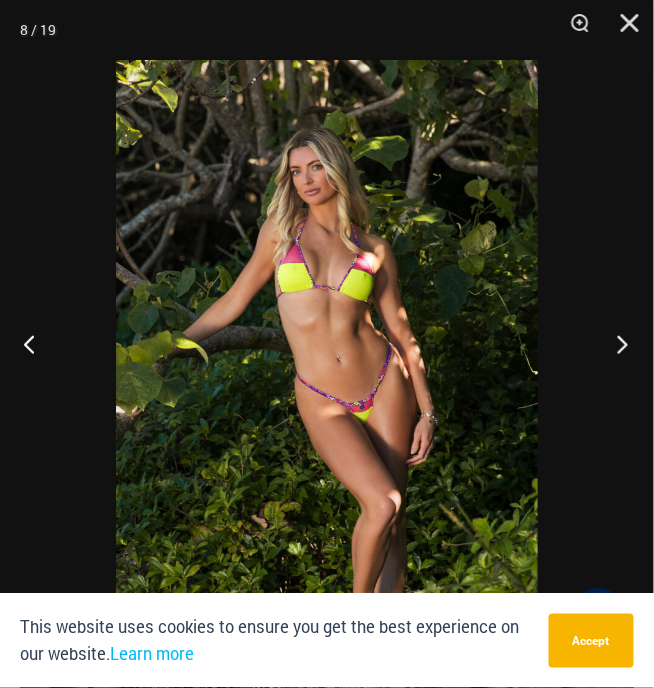 click at bounding box center [616, 344] 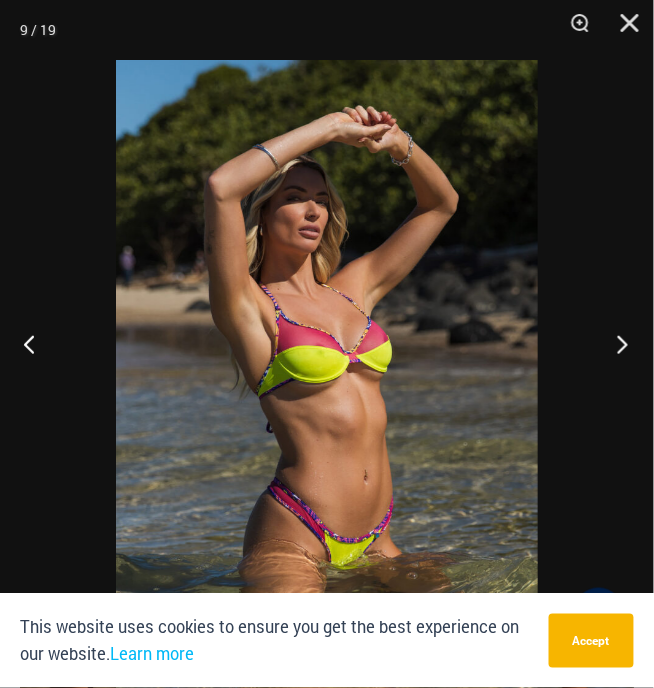 click at bounding box center (616, 344) 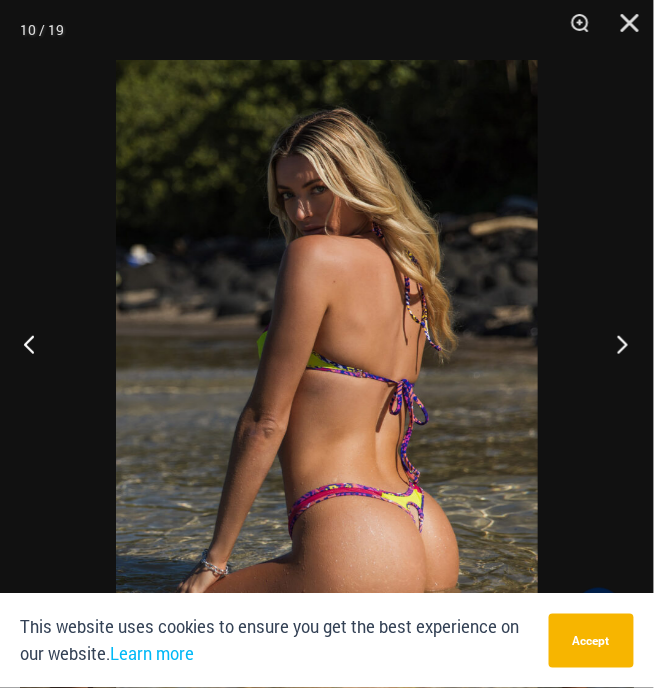 click at bounding box center (616, 344) 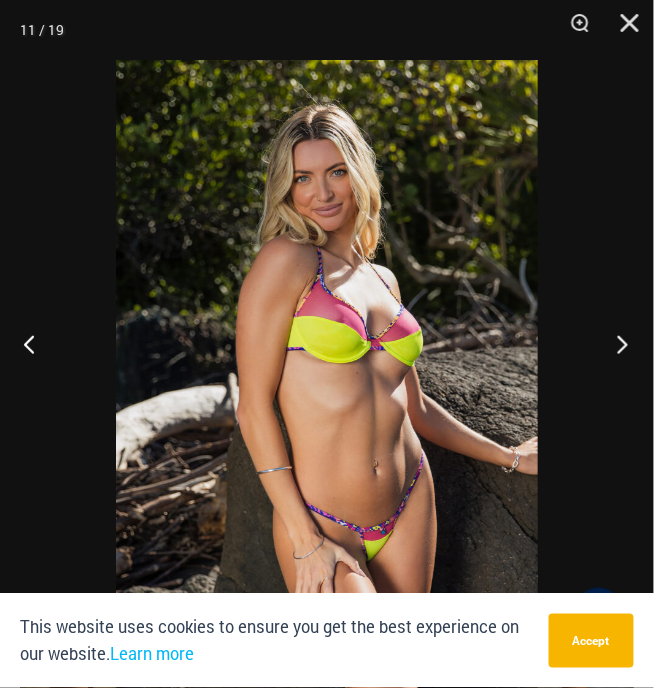 click at bounding box center (616, 344) 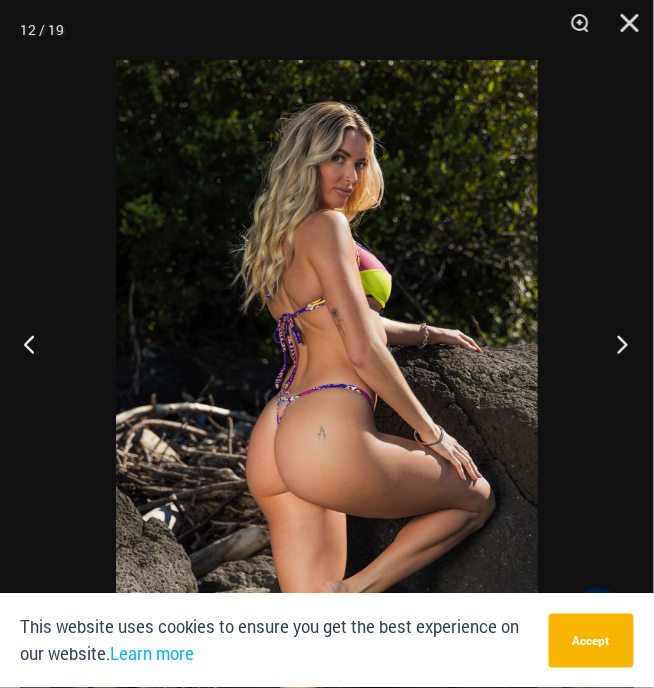 click at bounding box center (616, 344) 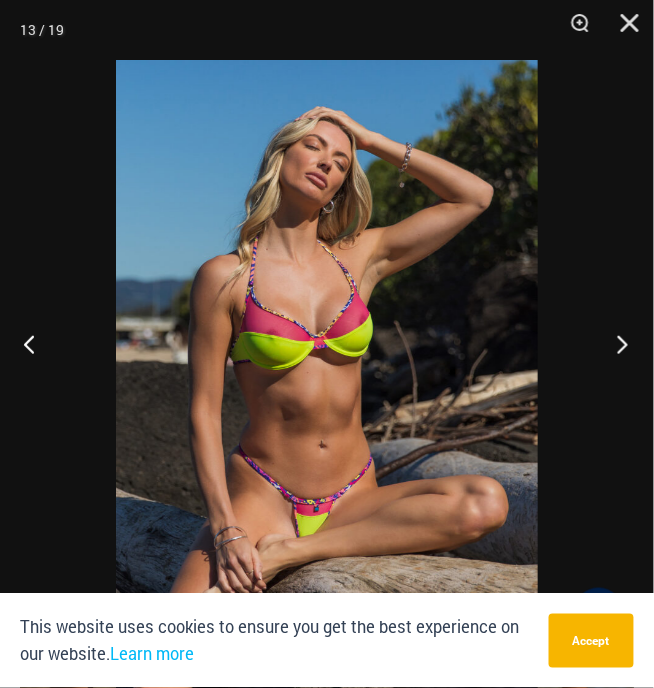 click at bounding box center [616, 344] 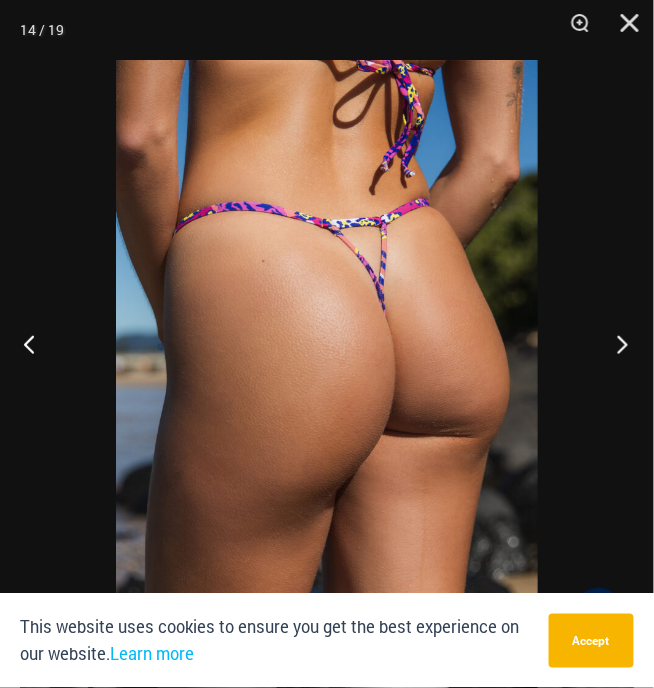 click at bounding box center [616, 344] 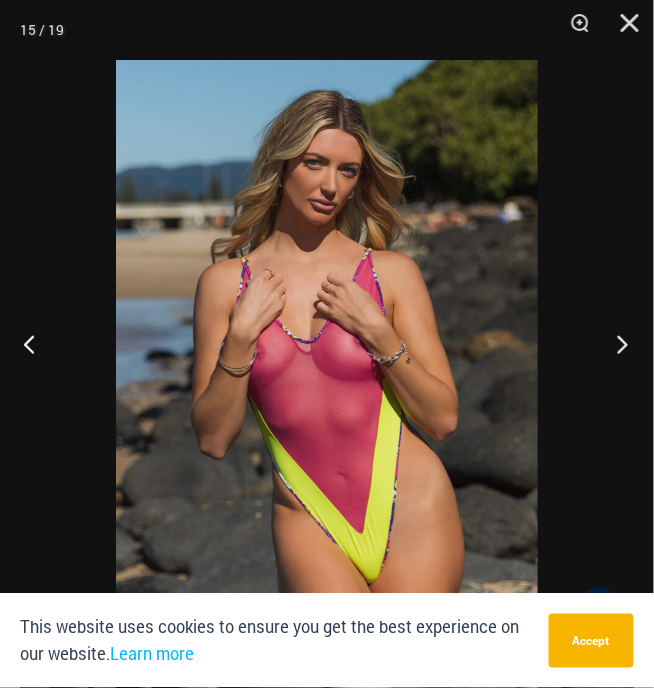 click at bounding box center (616, 344) 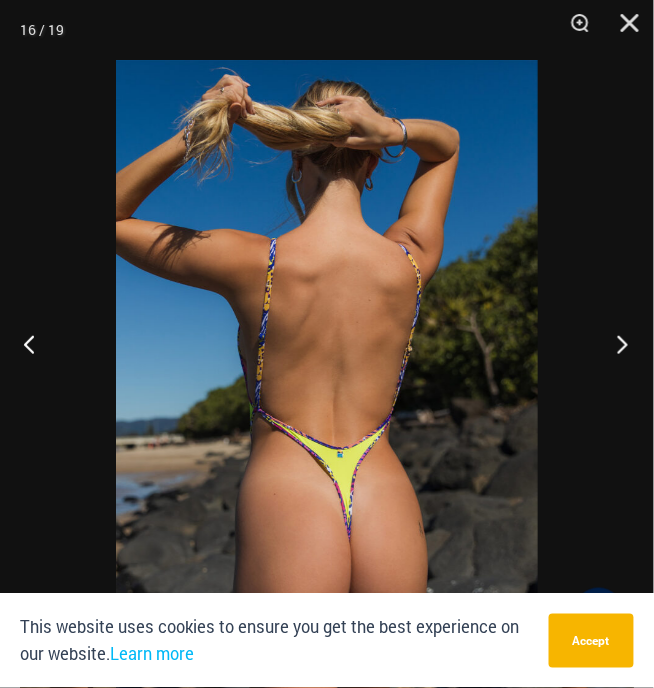 click at bounding box center [616, 344] 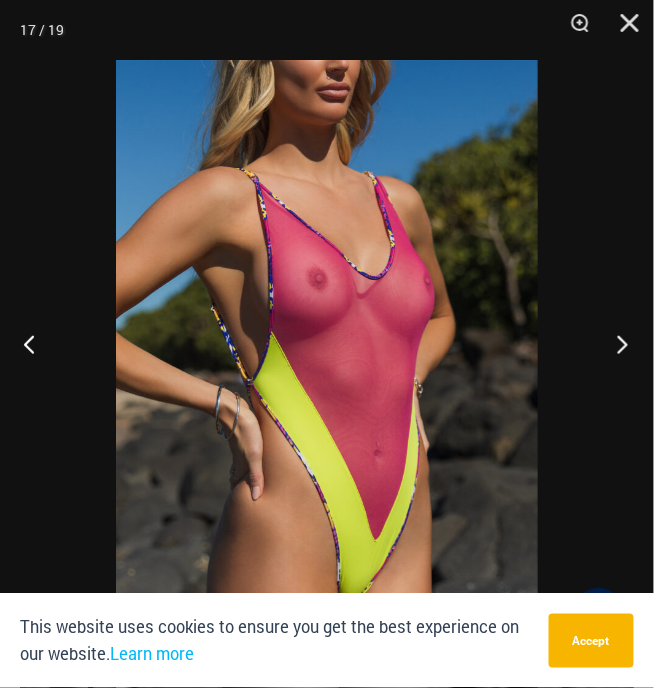 click at bounding box center [616, 344] 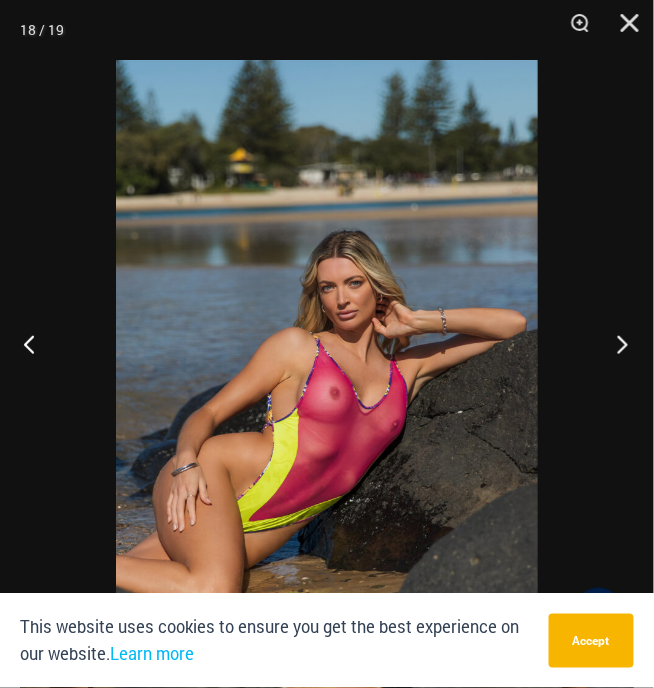 click at bounding box center [616, 344] 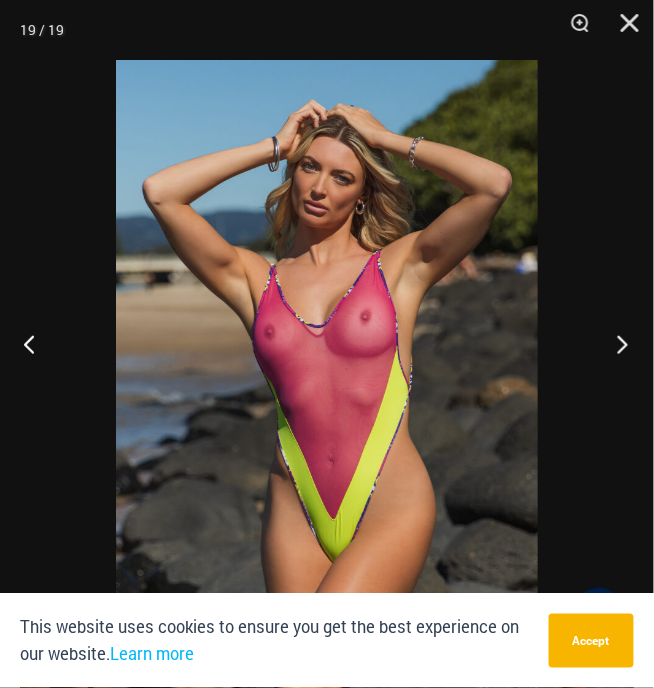 click at bounding box center [616, 344] 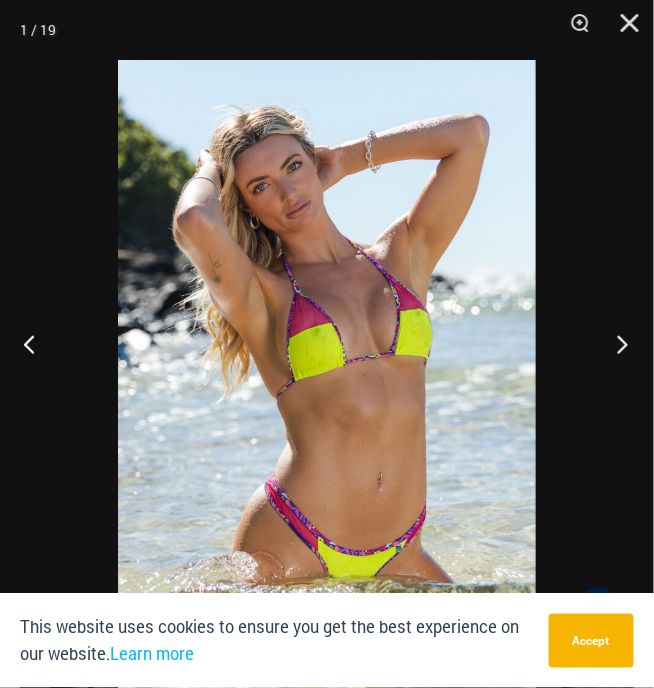 click at bounding box center (616, 344) 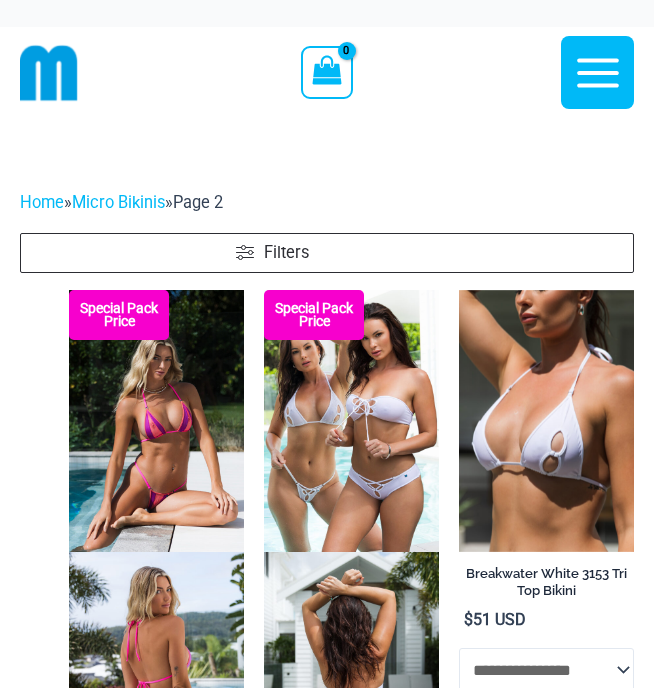 scroll, scrollTop: 0, scrollLeft: 0, axis: both 